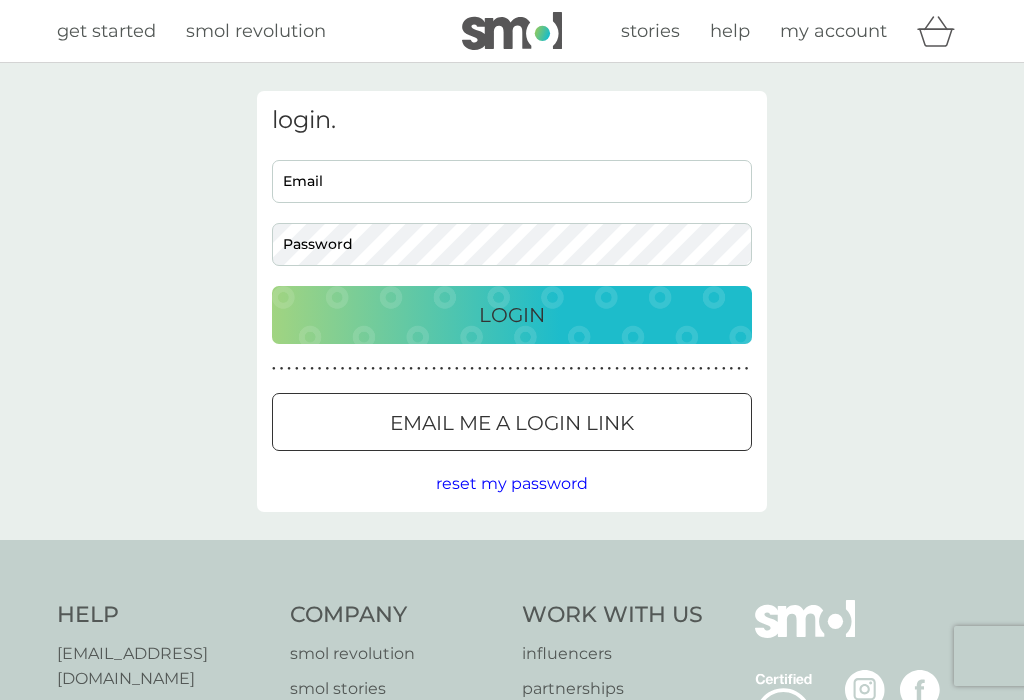 scroll, scrollTop: 0, scrollLeft: 0, axis: both 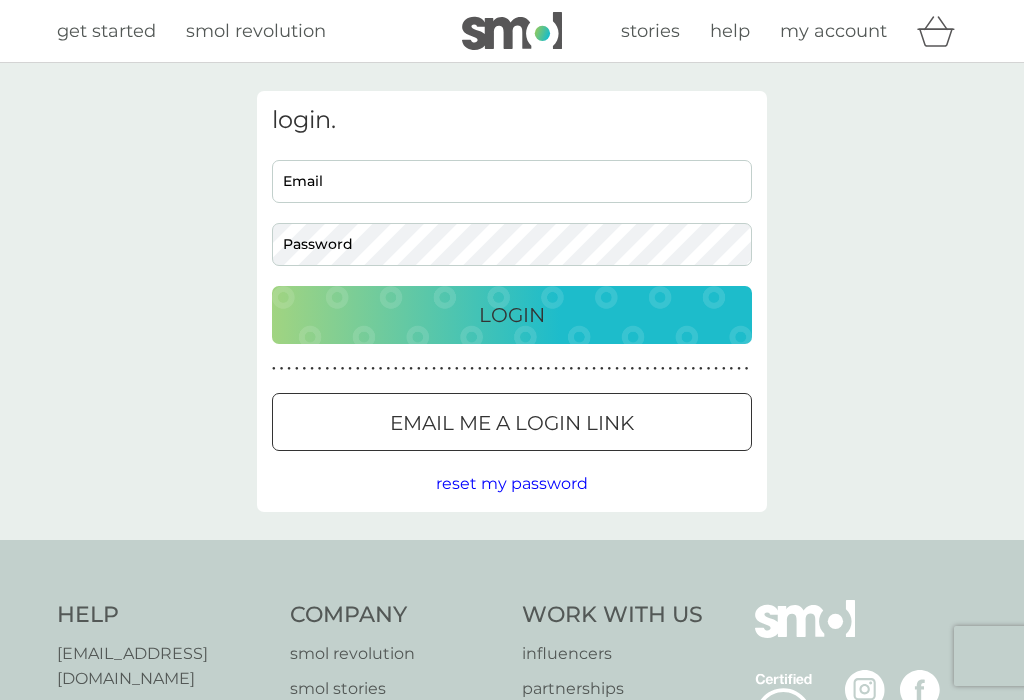 click on "Email" at bounding box center [512, 181] 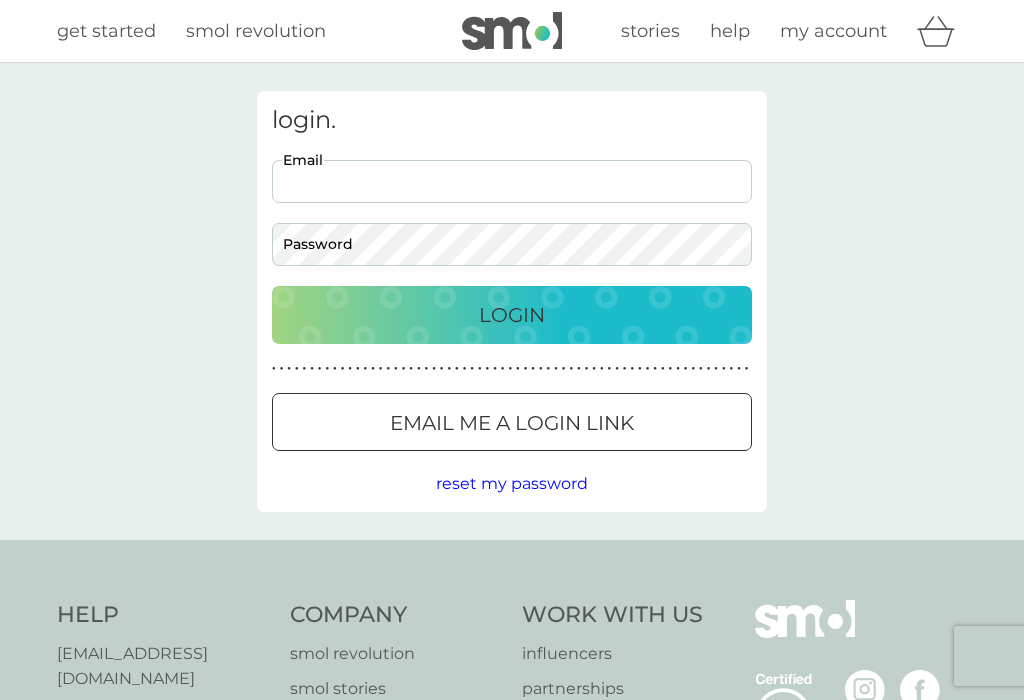 click on "Email" at bounding box center [512, 181] 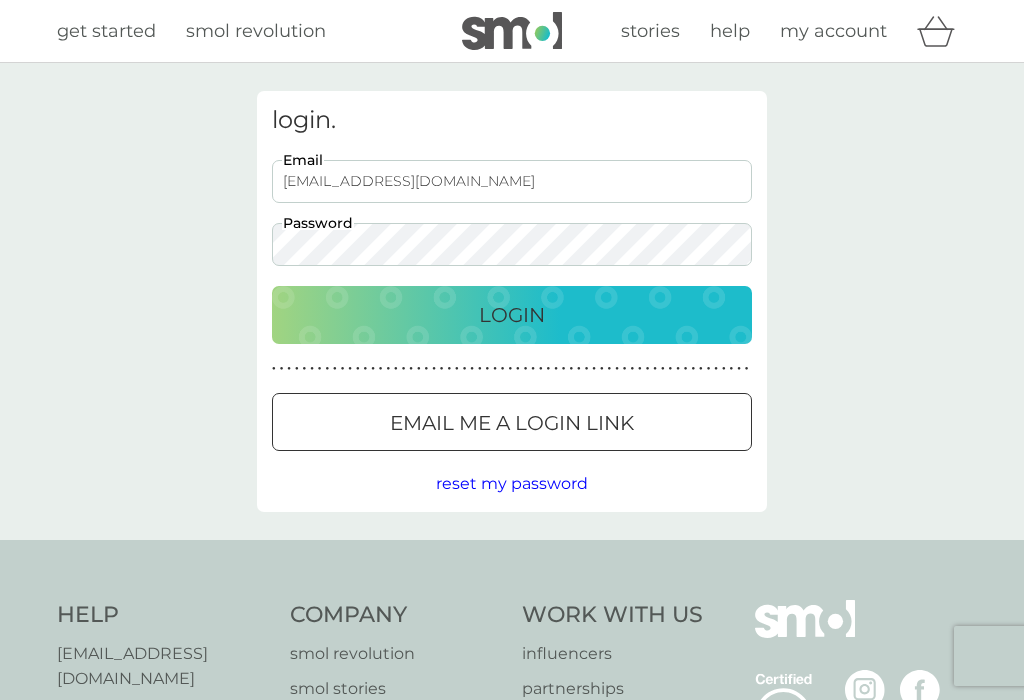 click on "Login" at bounding box center [512, 315] 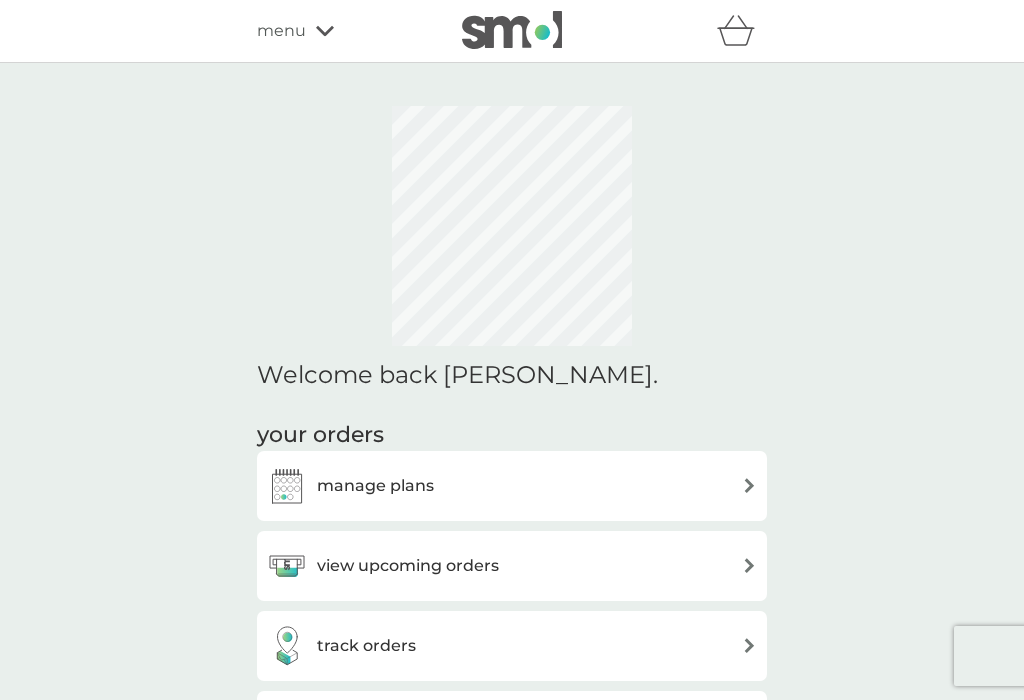 scroll, scrollTop: 0, scrollLeft: 0, axis: both 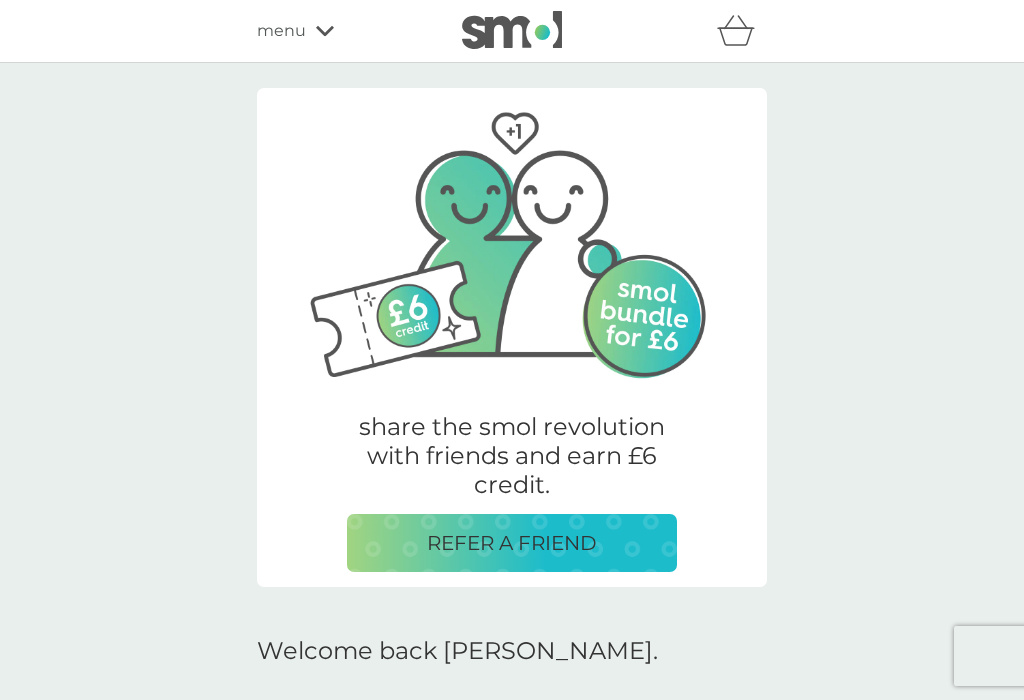 click on "REFER A FRIEND" at bounding box center [512, 543] 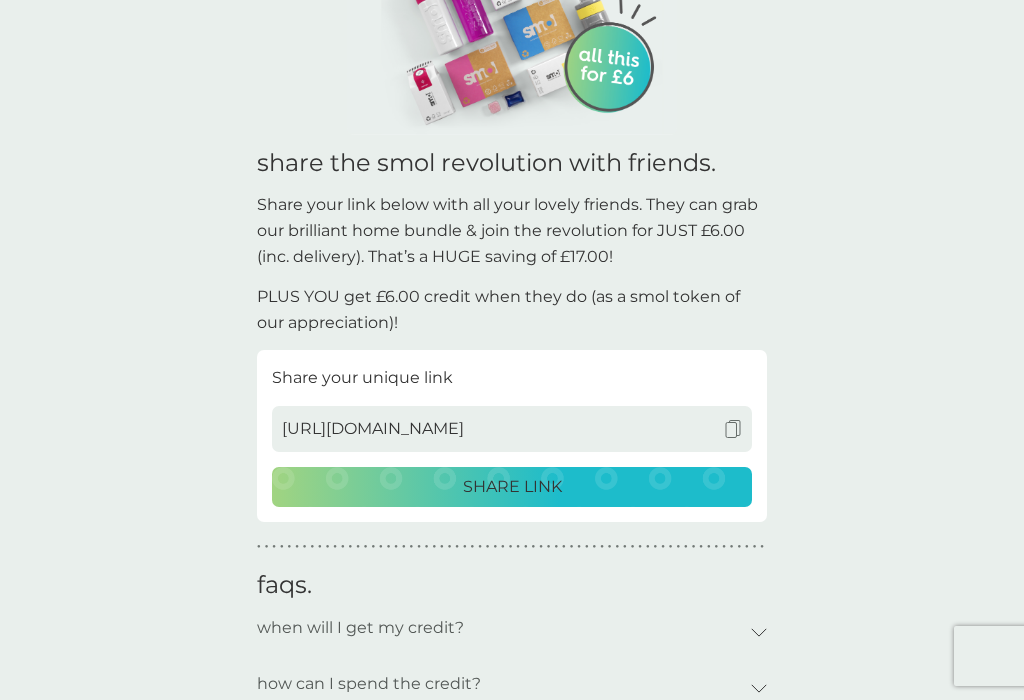 scroll, scrollTop: 0, scrollLeft: 0, axis: both 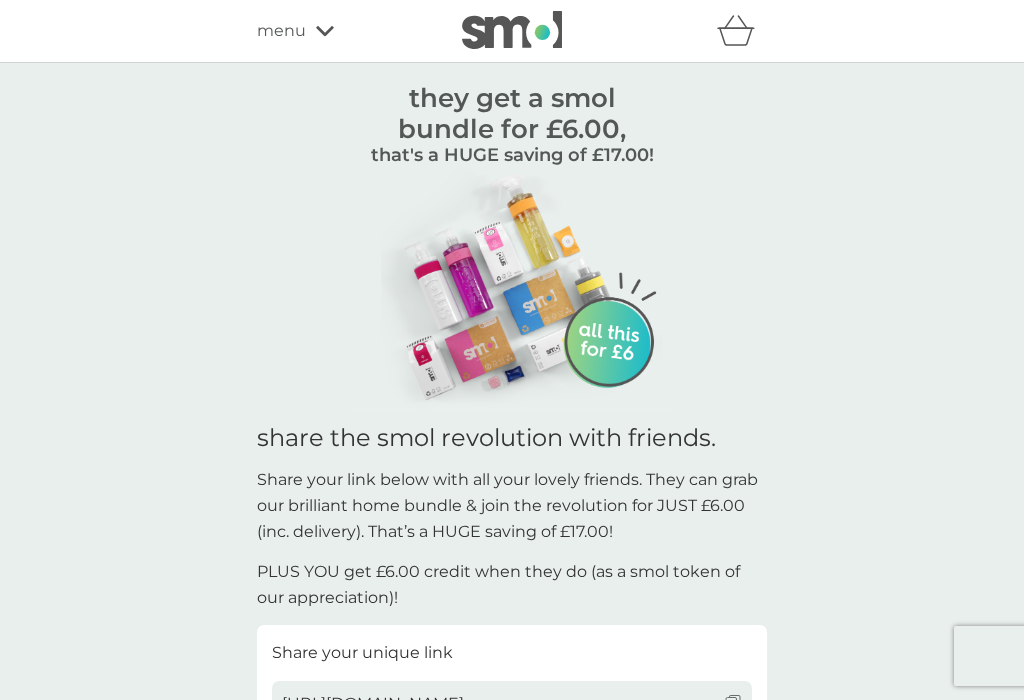 click on "menu" at bounding box center [281, 31] 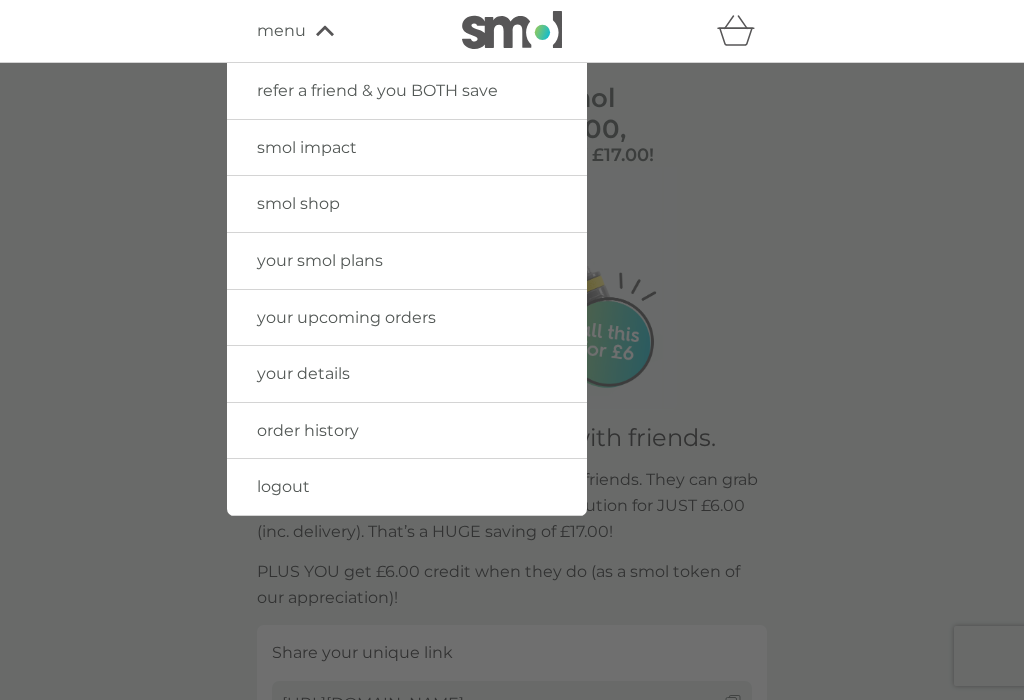 click on "your smol plans" at bounding box center (320, 260) 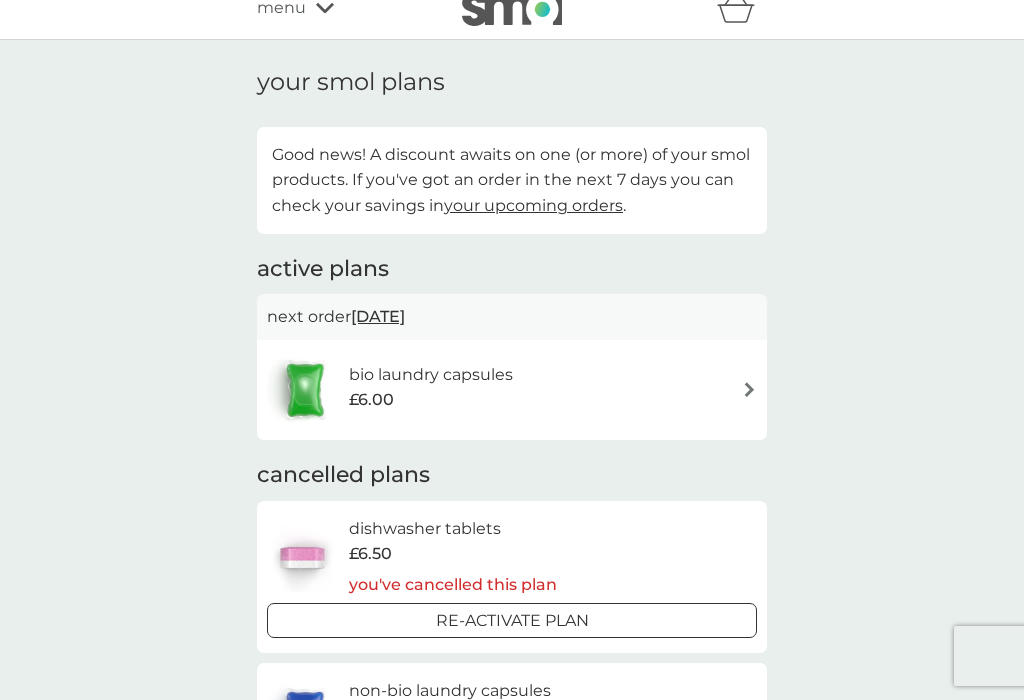 scroll, scrollTop: 22, scrollLeft: 0, axis: vertical 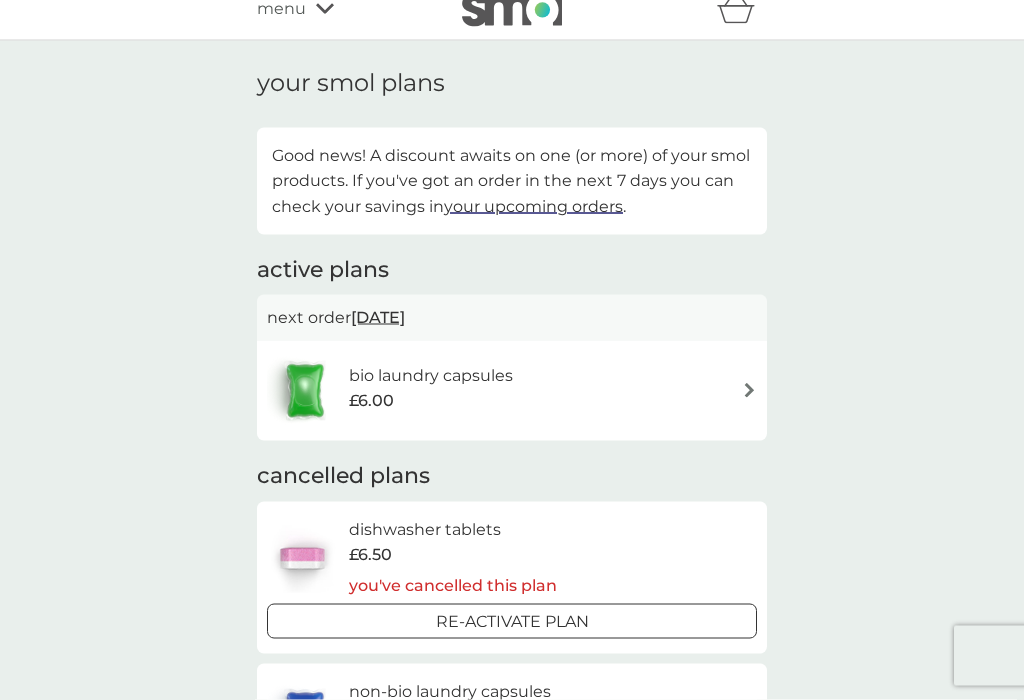 click on "bio laundry capsules £6.00" at bounding box center (512, 391) 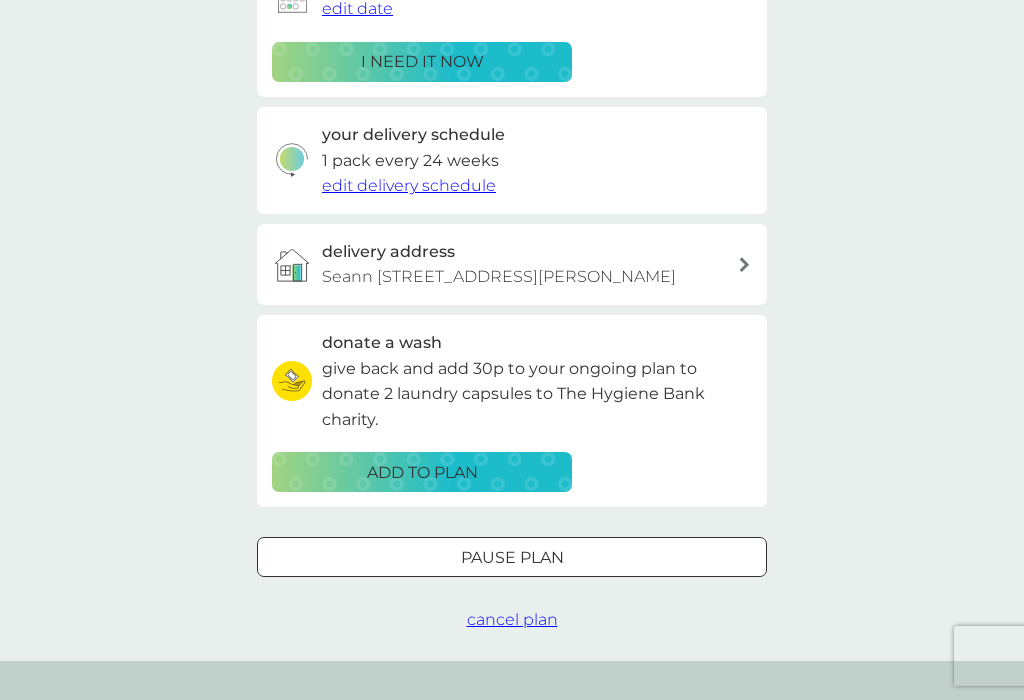 scroll, scrollTop: 0, scrollLeft: 0, axis: both 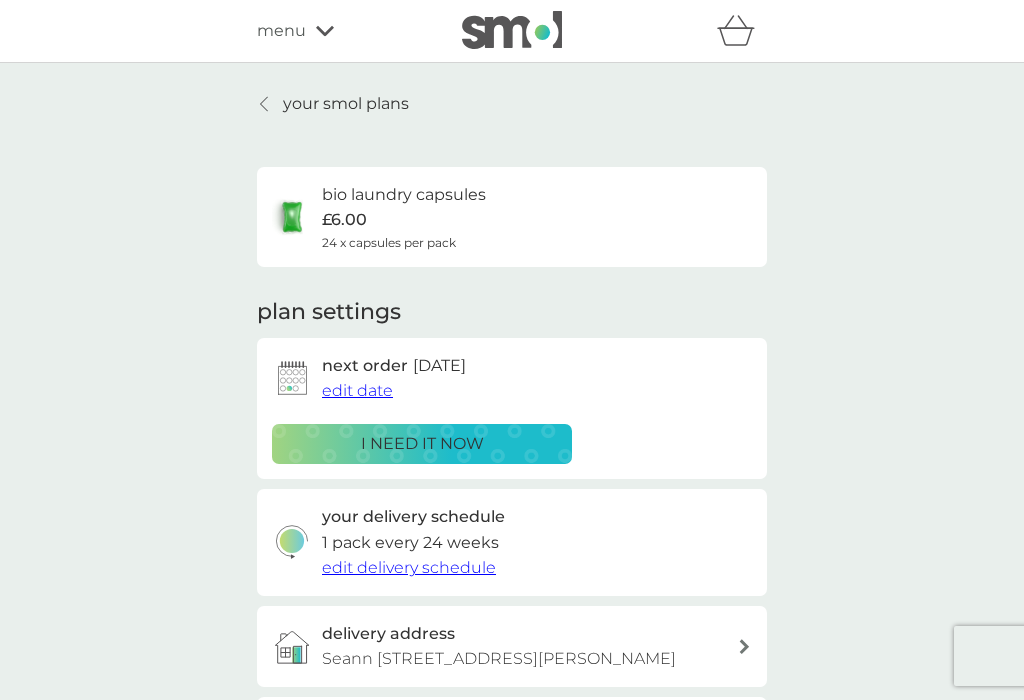 click 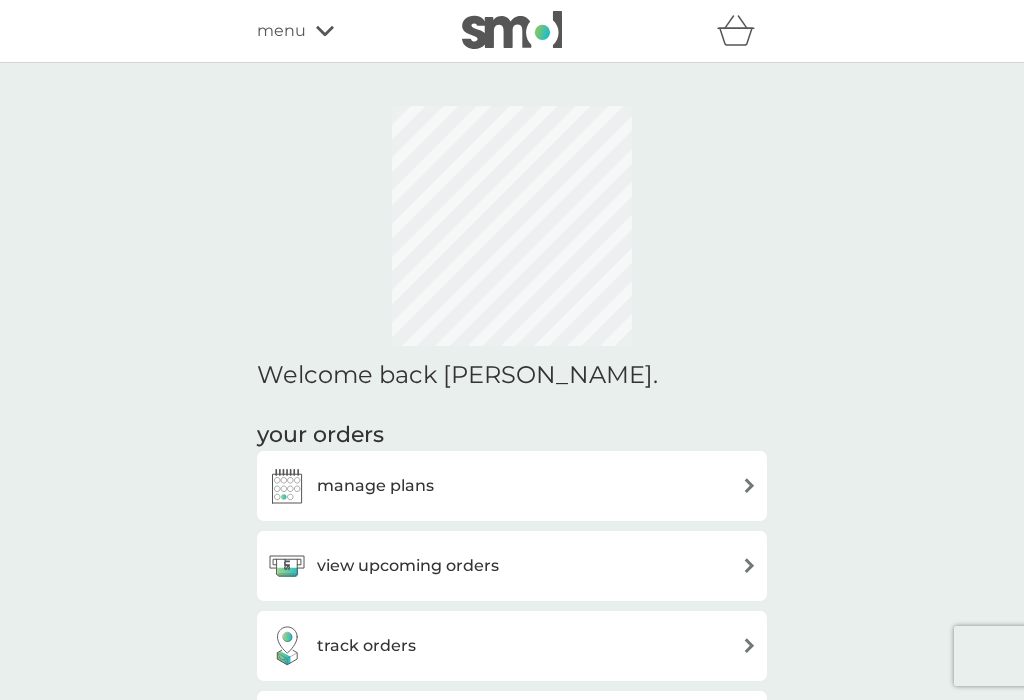 scroll, scrollTop: 0, scrollLeft: 0, axis: both 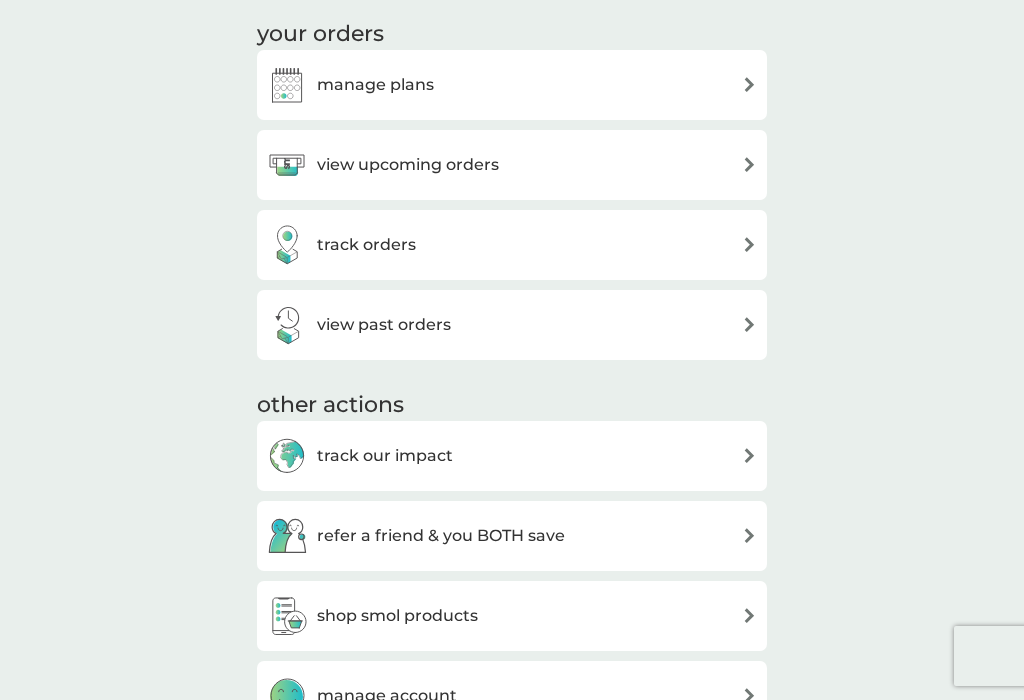 click on "view upcoming orders" at bounding box center (512, 165) 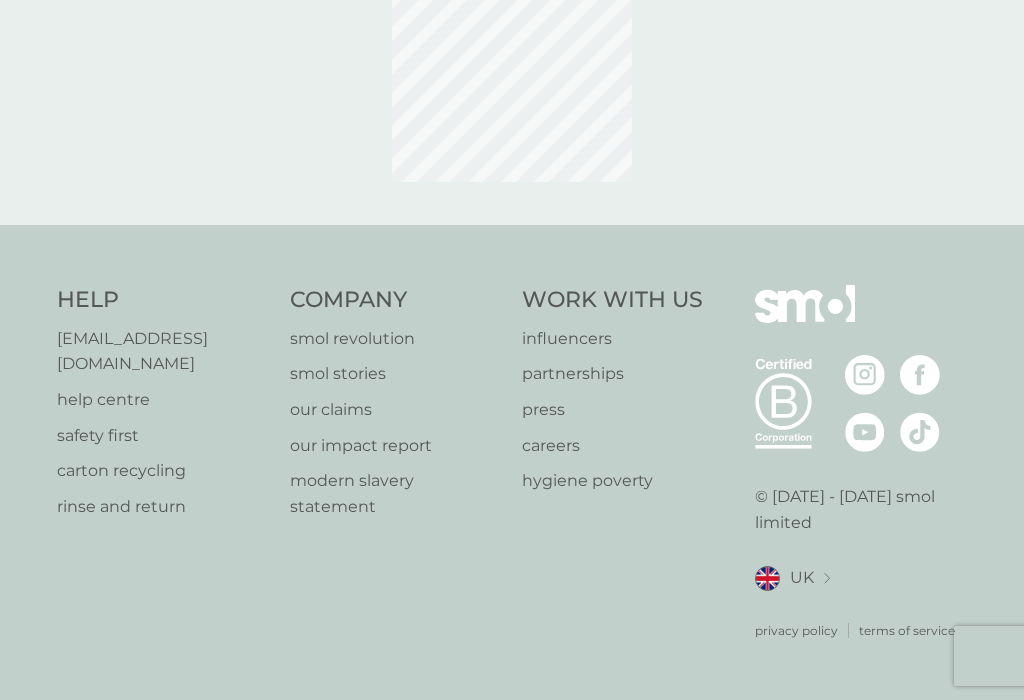scroll, scrollTop: 0, scrollLeft: 0, axis: both 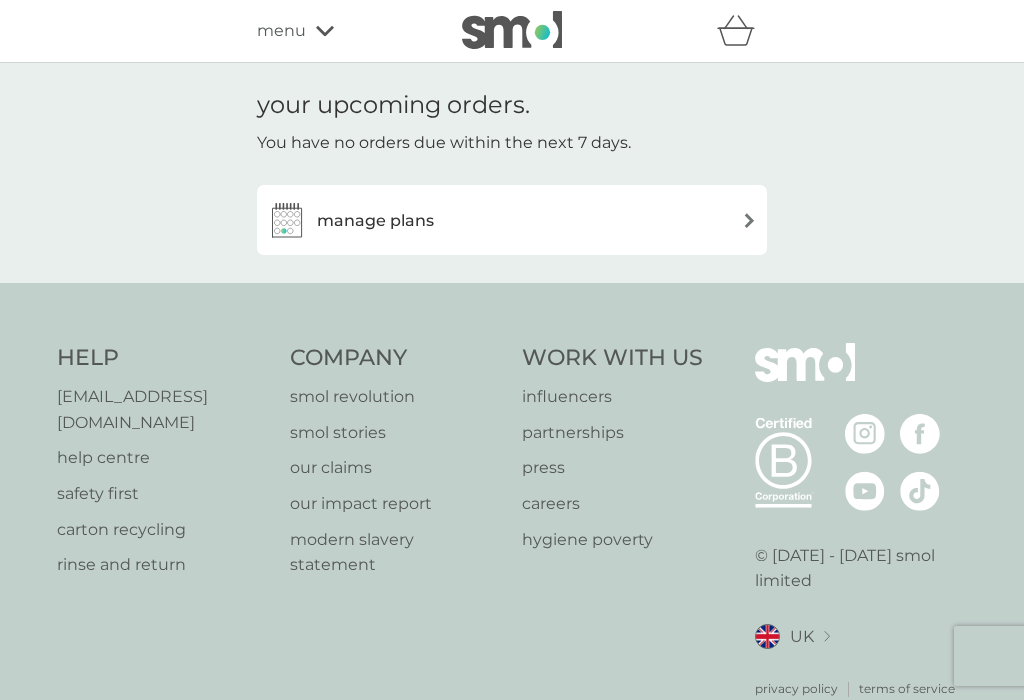 click on "menu" at bounding box center [281, 31] 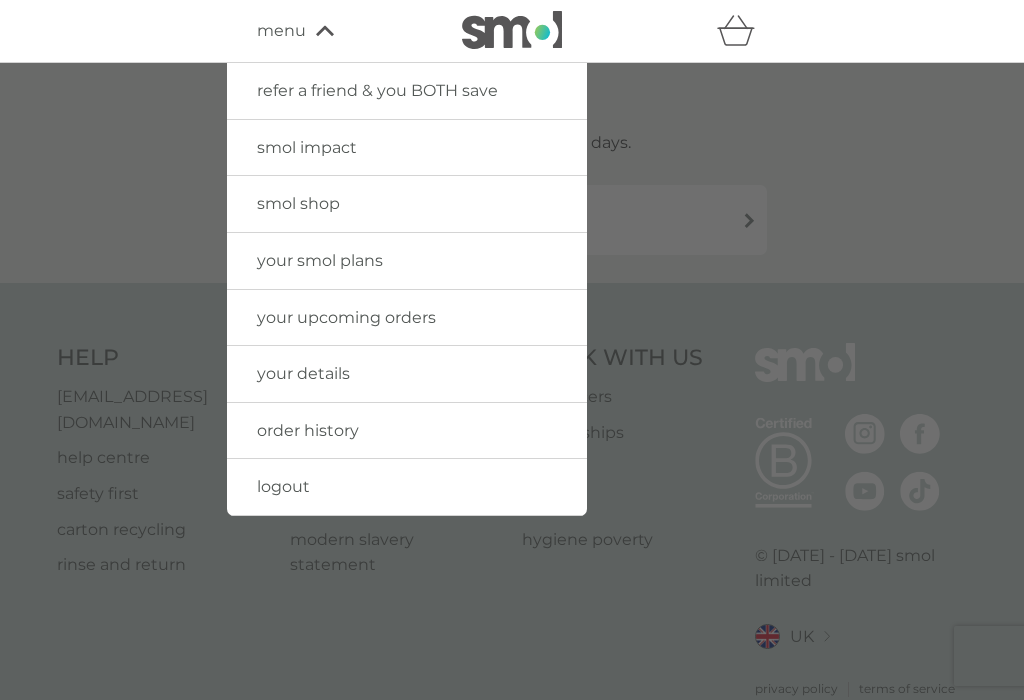 click on "order history" at bounding box center [407, 431] 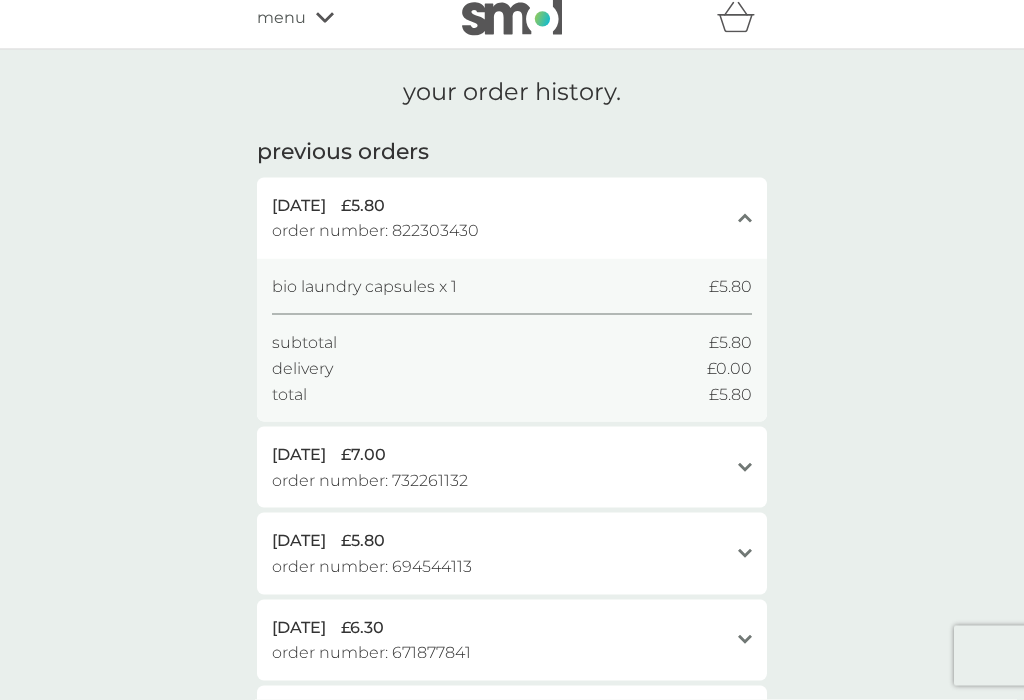 scroll, scrollTop: 0, scrollLeft: 0, axis: both 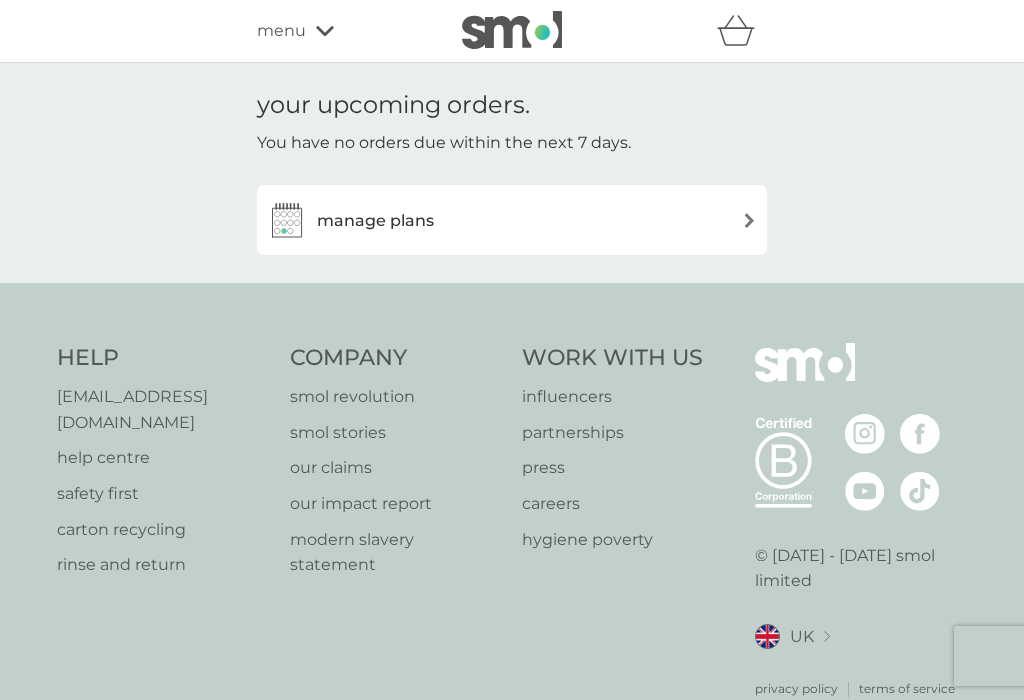 click on "menu" at bounding box center [342, 31] 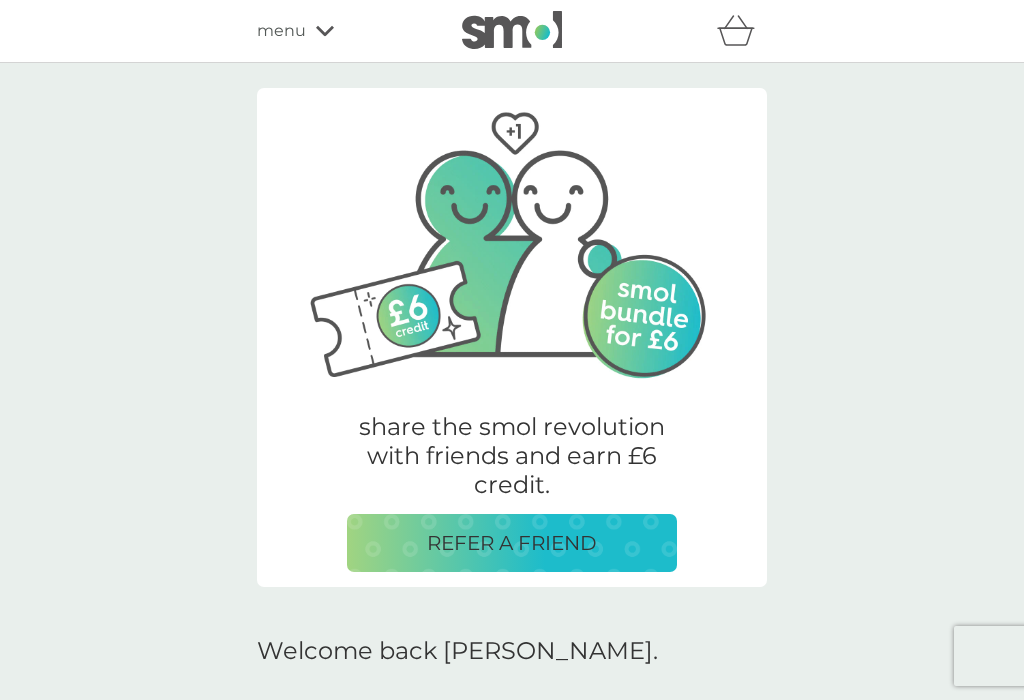 scroll, scrollTop: 3, scrollLeft: 0, axis: vertical 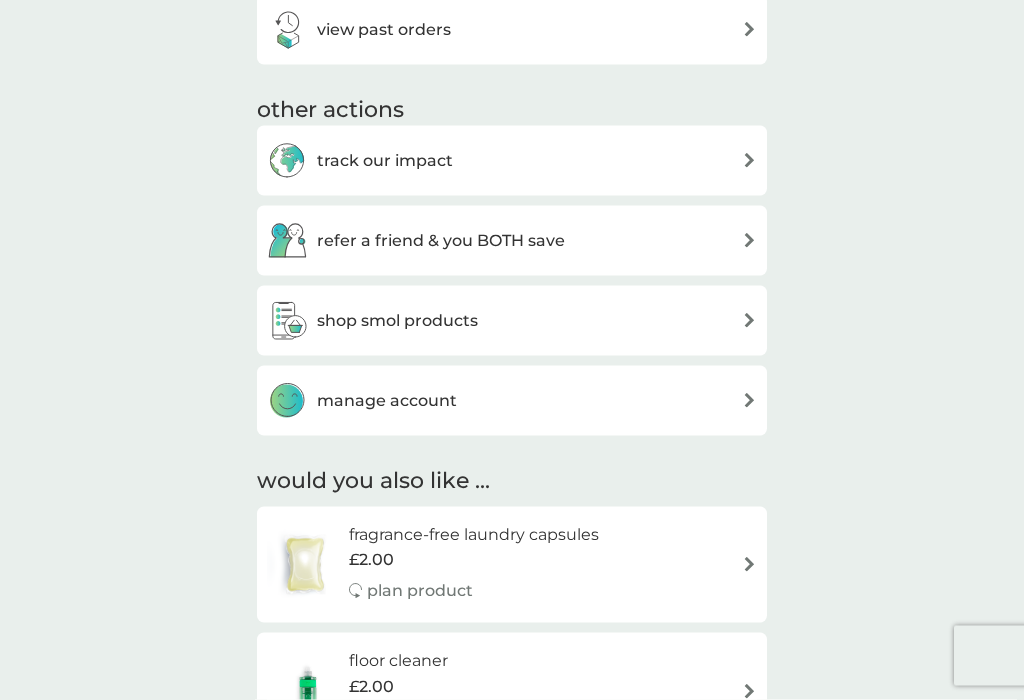 click on "manage account" at bounding box center (512, 401) 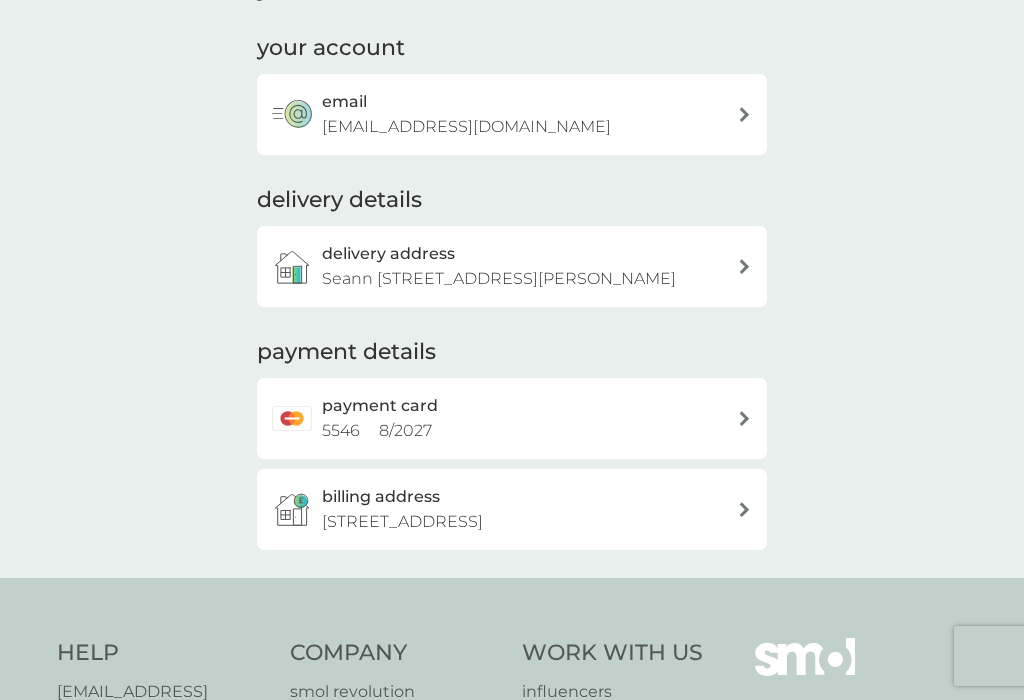 scroll, scrollTop: 0, scrollLeft: 0, axis: both 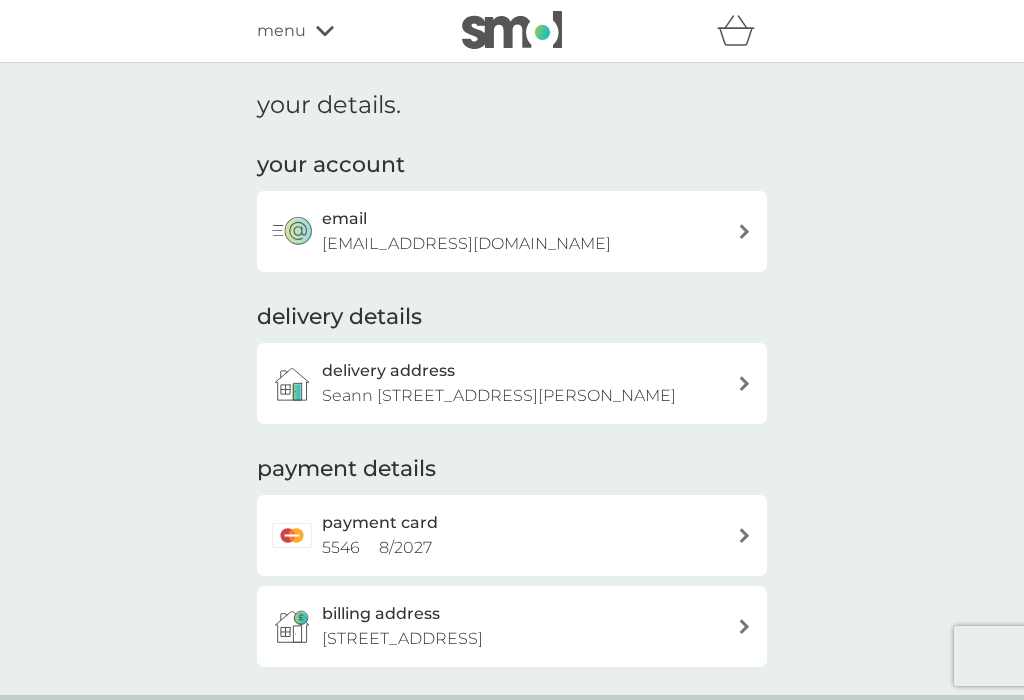 click on "menu" at bounding box center (281, 31) 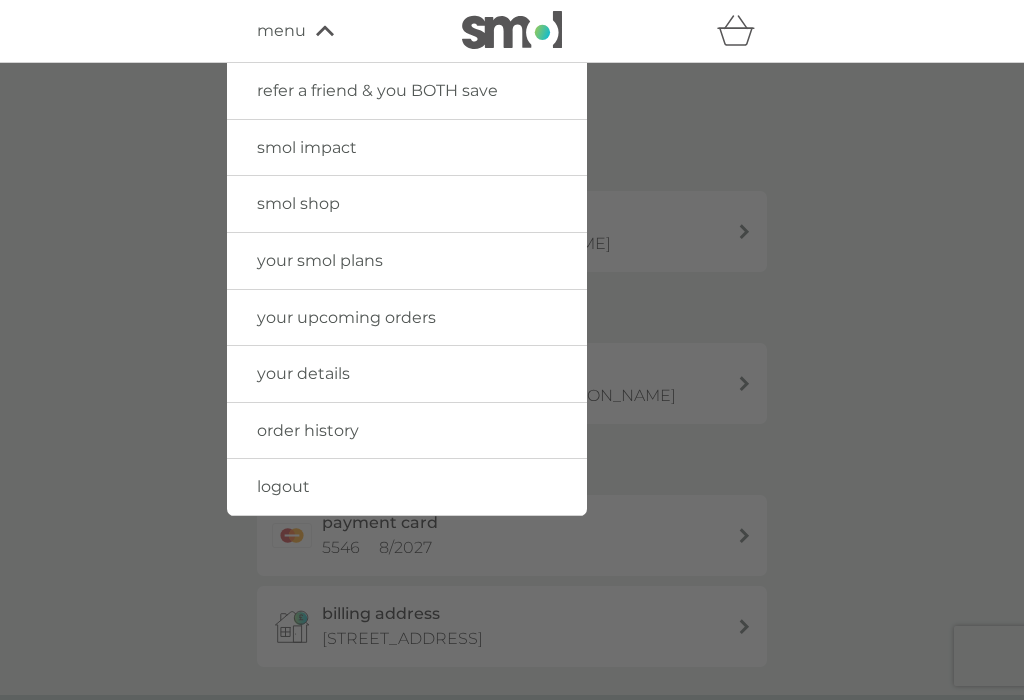 click on "your smol plans" at bounding box center (320, 260) 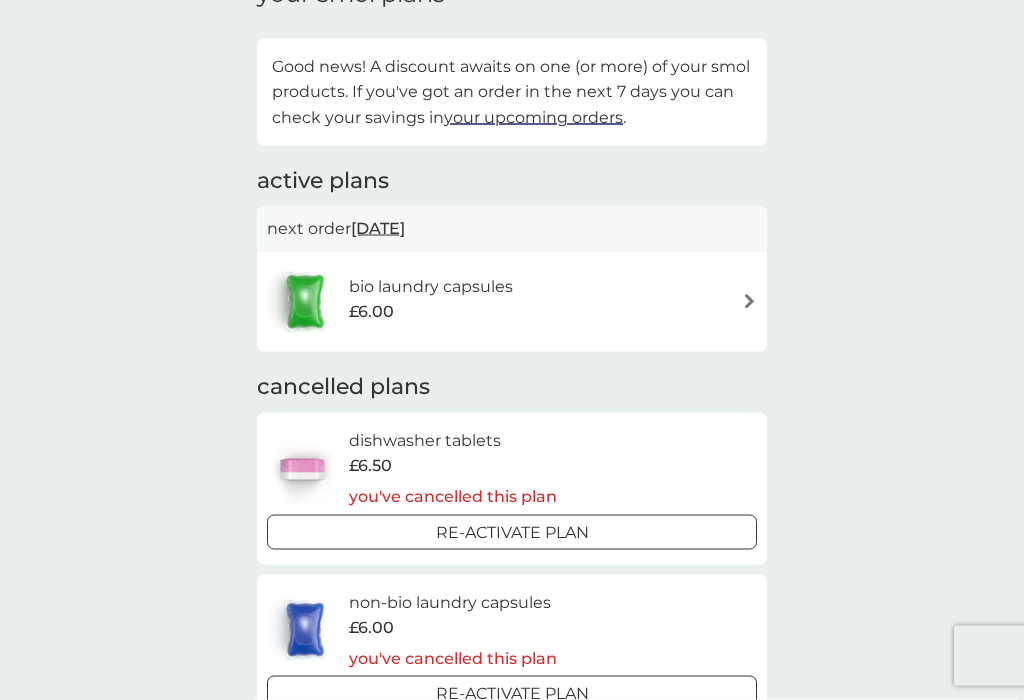 scroll, scrollTop: 112, scrollLeft: 0, axis: vertical 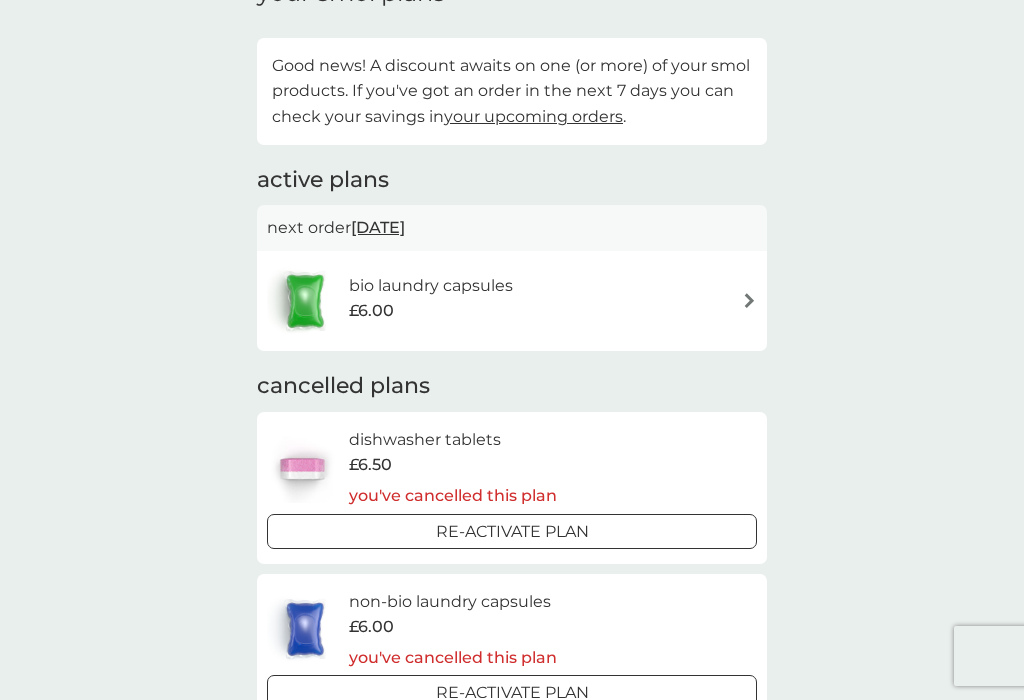 click on "bio laundry capsules £6.00" at bounding box center [512, 301] 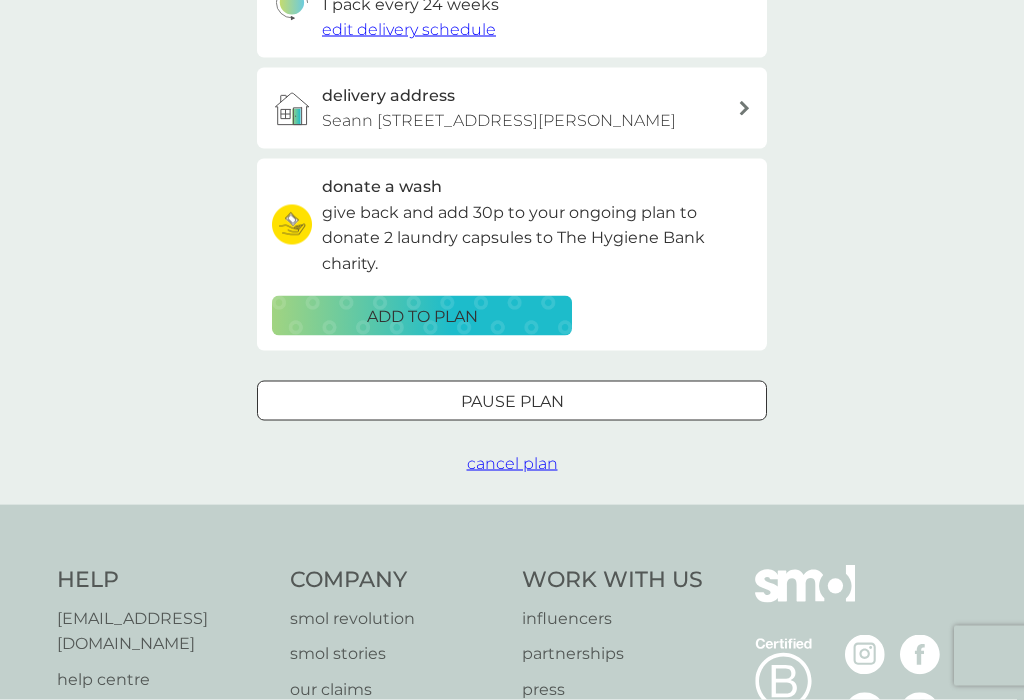 scroll, scrollTop: 539, scrollLeft: 0, axis: vertical 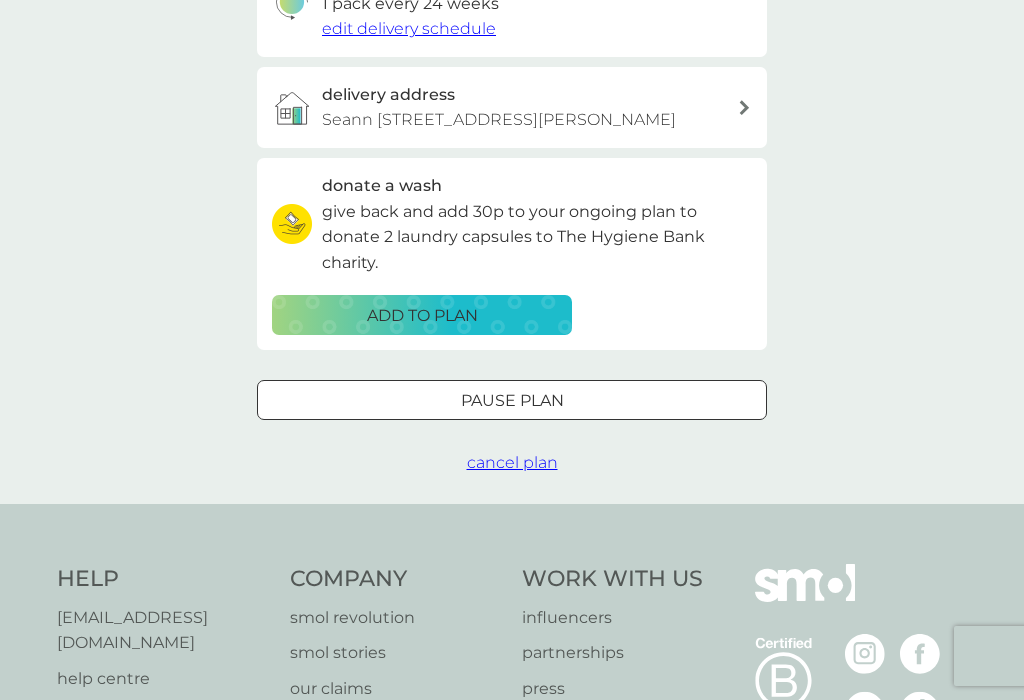 click on "cancel plan" at bounding box center (512, 462) 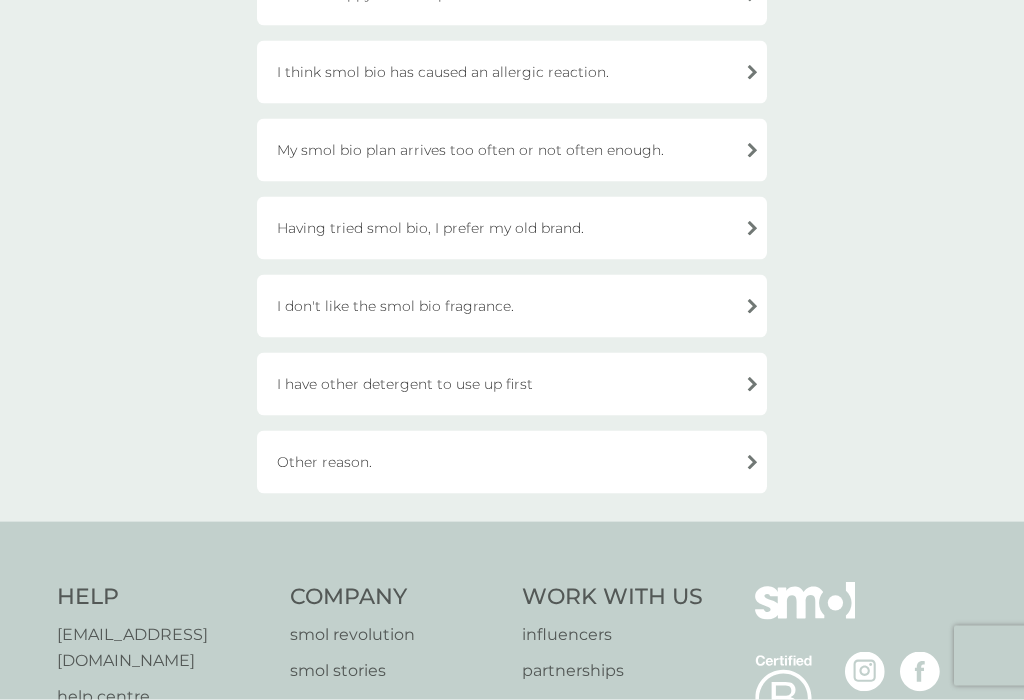 scroll, scrollTop: 587, scrollLeft: 0, axis: vertical 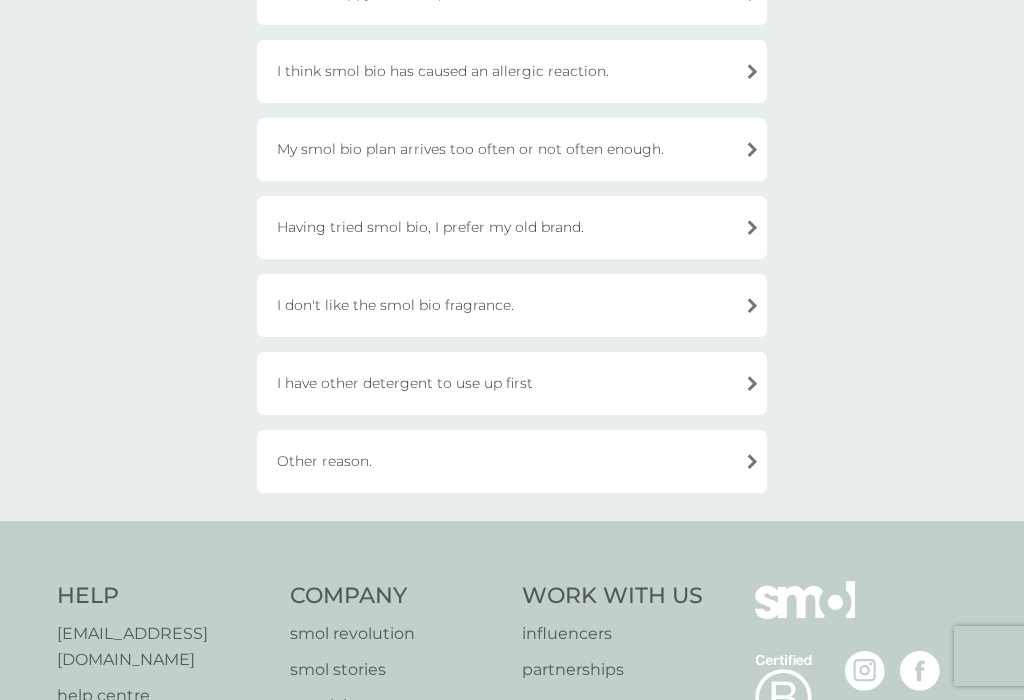 click on "Other reason." at bounding box center [512, 461] 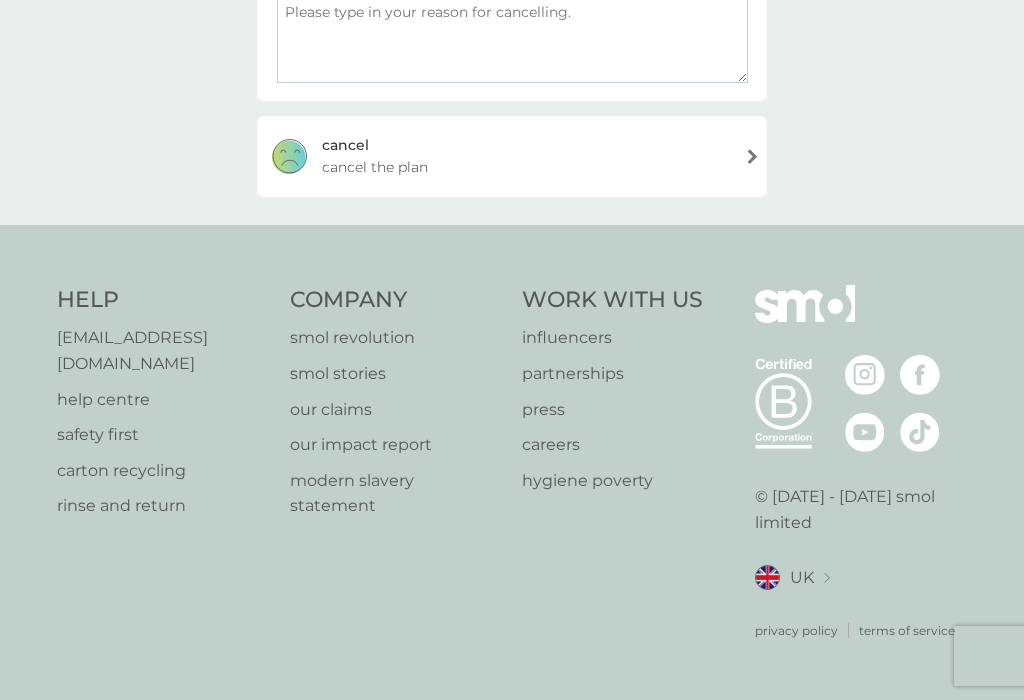 scroll, scrollTop: 351, scrollLeft: 0, axis: vertical 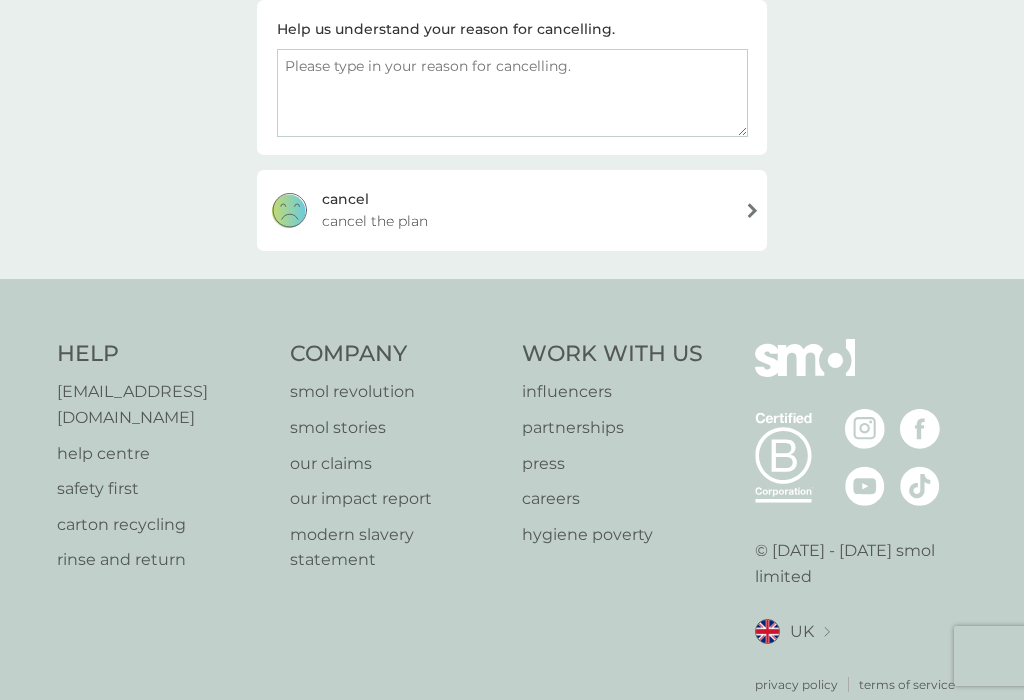 click at bounding box center [512, 93] 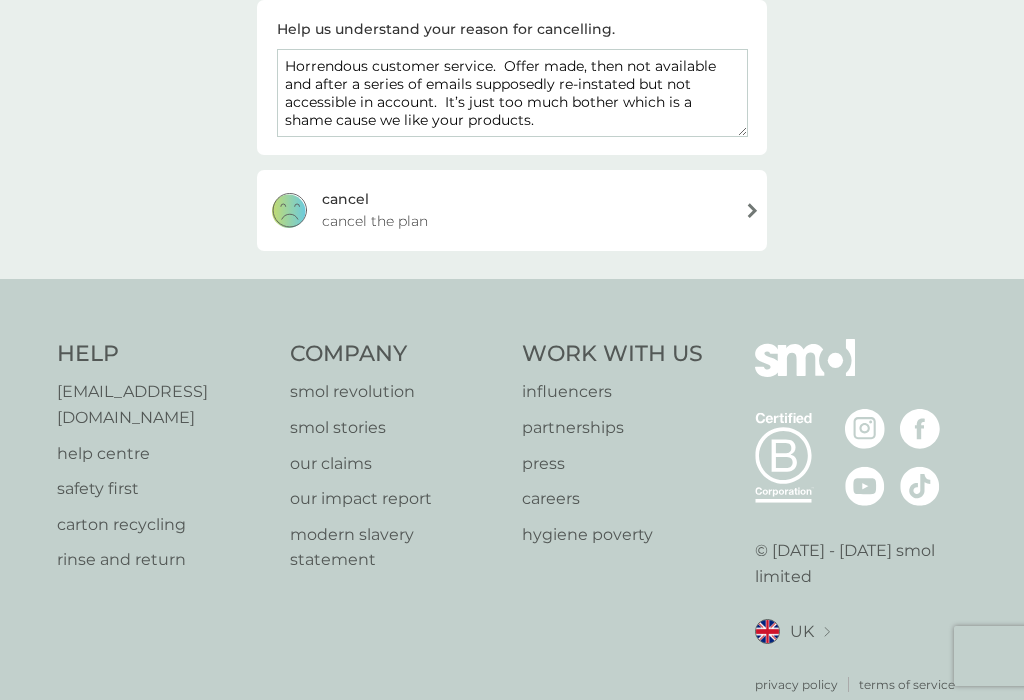 type on "Horrendous customer service.  Offer made, then not available and after a series of emails supposedly re-instated but not accessible in account.  It’s just too much bother which is a shame cause we like your products." 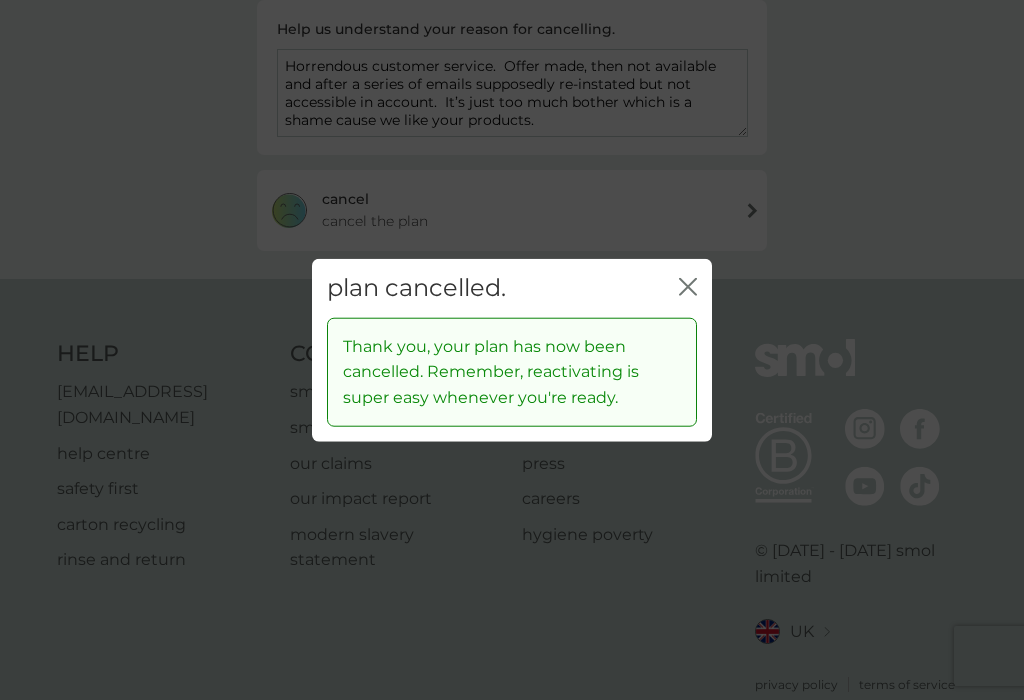 click on "close" 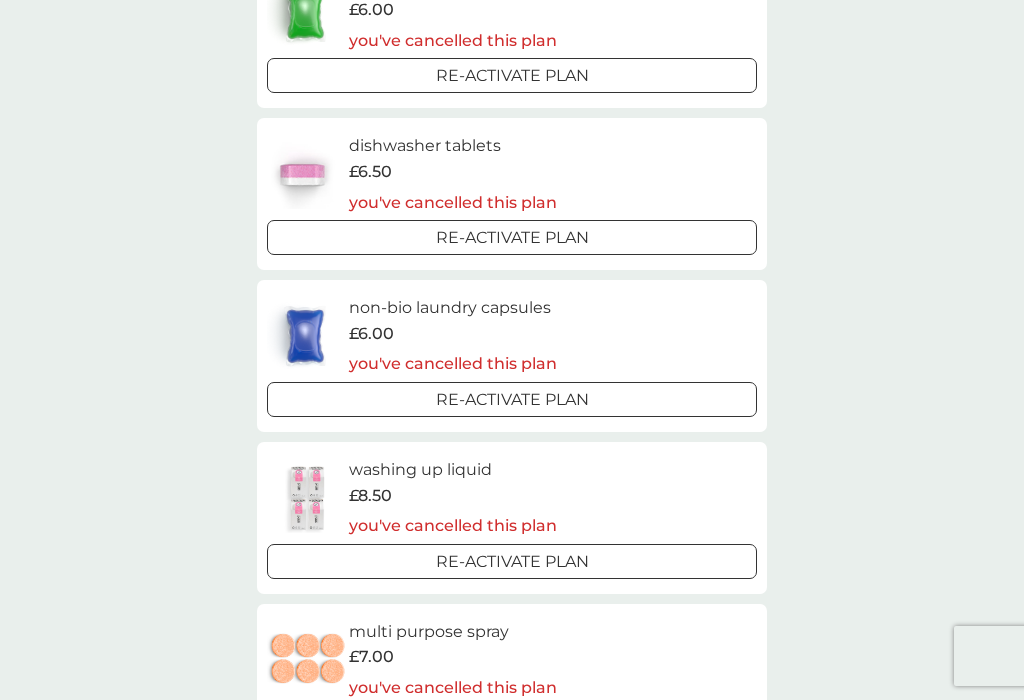 scroll, scrollTop: 0, scrollLeft: 0, axis: both 